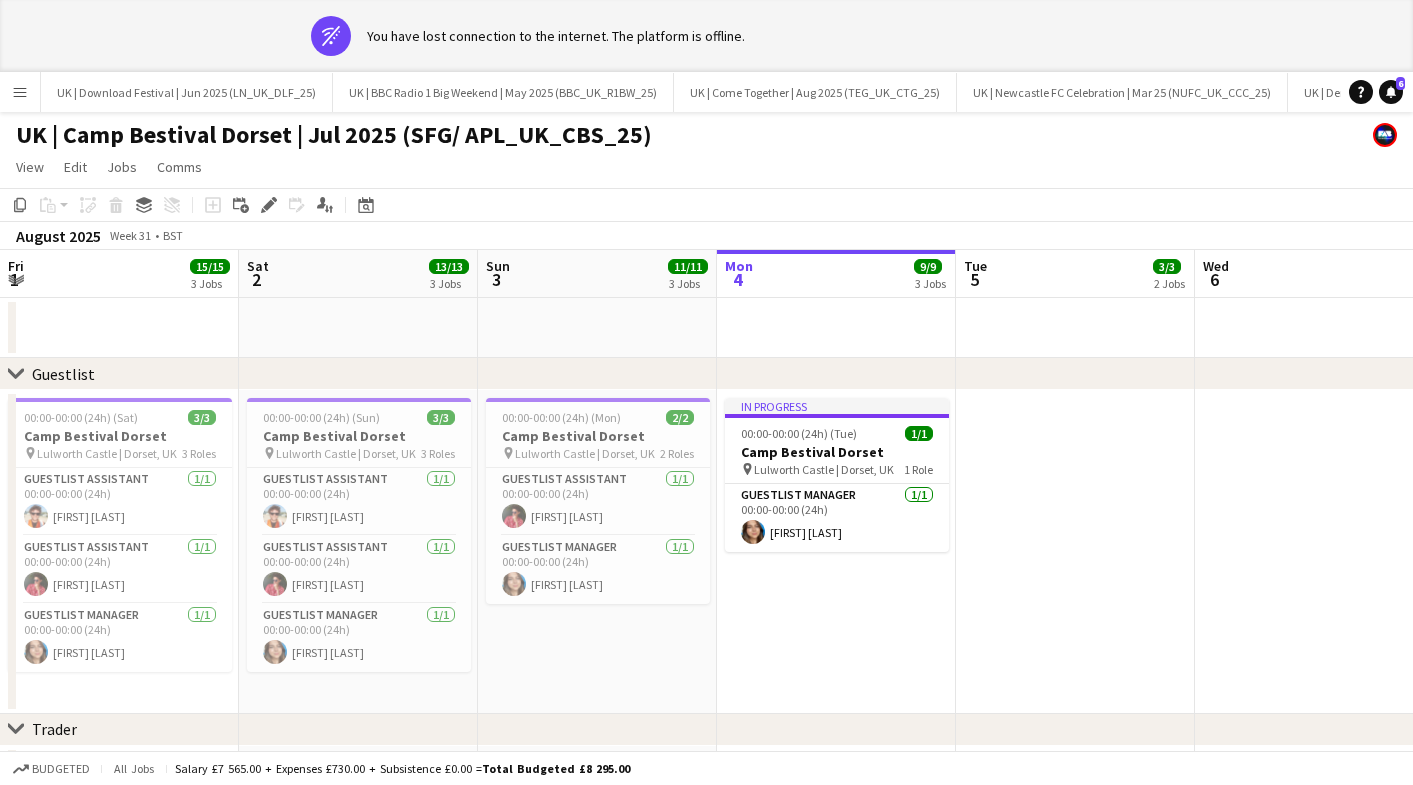 scroll, scrollTop: 0, scrollLeft: 0, axis: both 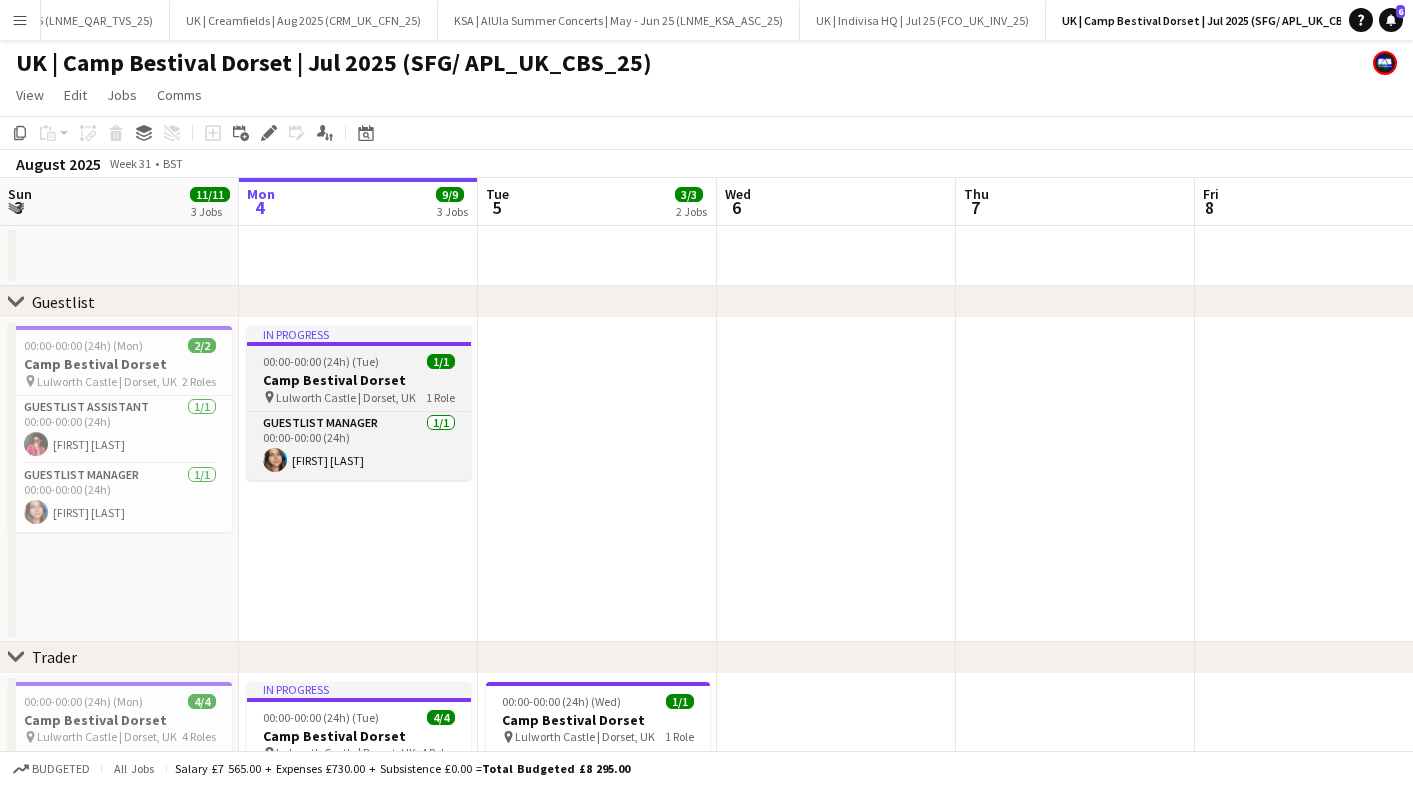 click on "In progress   00:00-00:00 (24h) (Tue)   1/1   Camp Bestival Dorset
pin
Lulworth Castle | [COUNTY], [STATE]   1 Role   Guestlist Manager   1/1   00:00-00:00 (24h)
[FIRST] [LAST]" at bounding box center (359, 403) 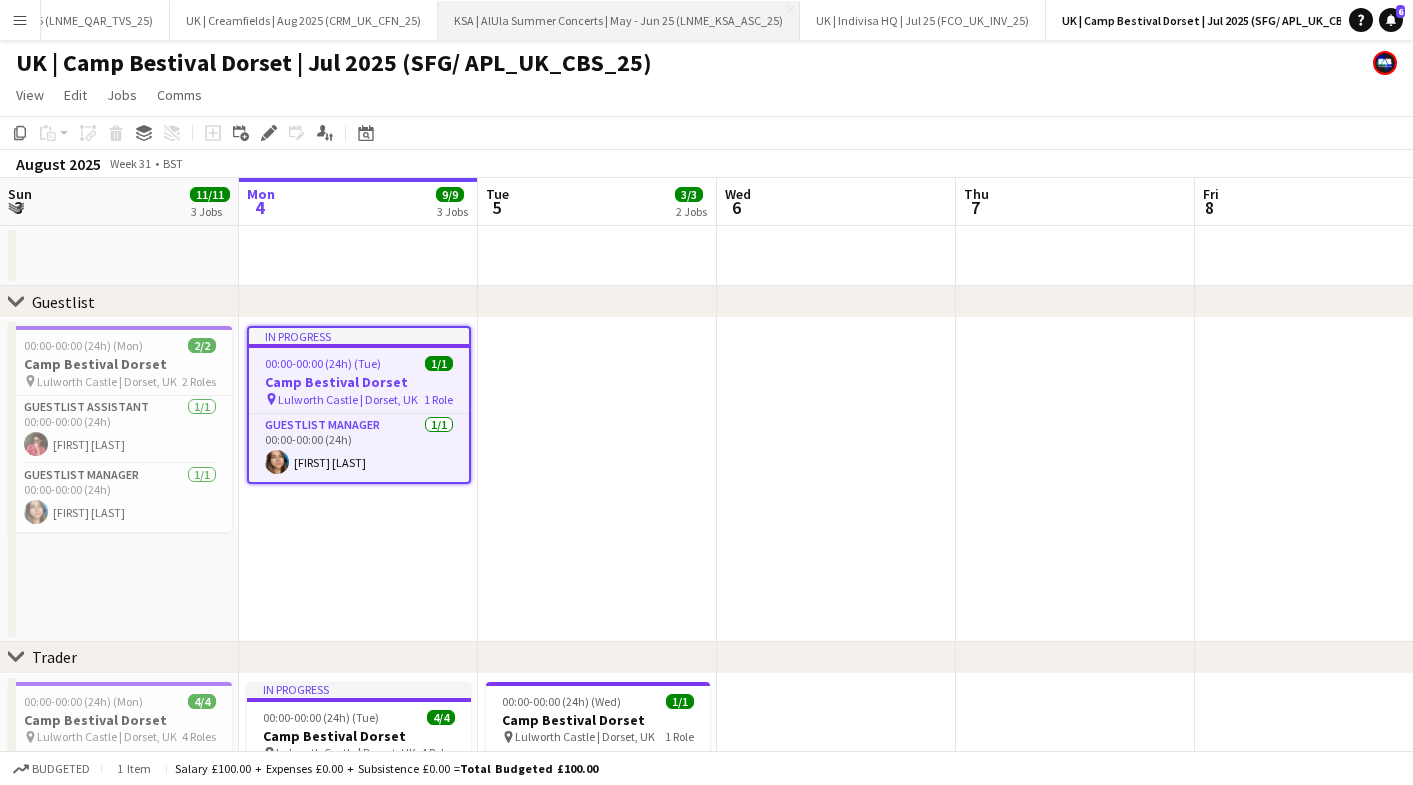 scroll, scrollTop: 0, scrollLeft: 464, axis: horizontal 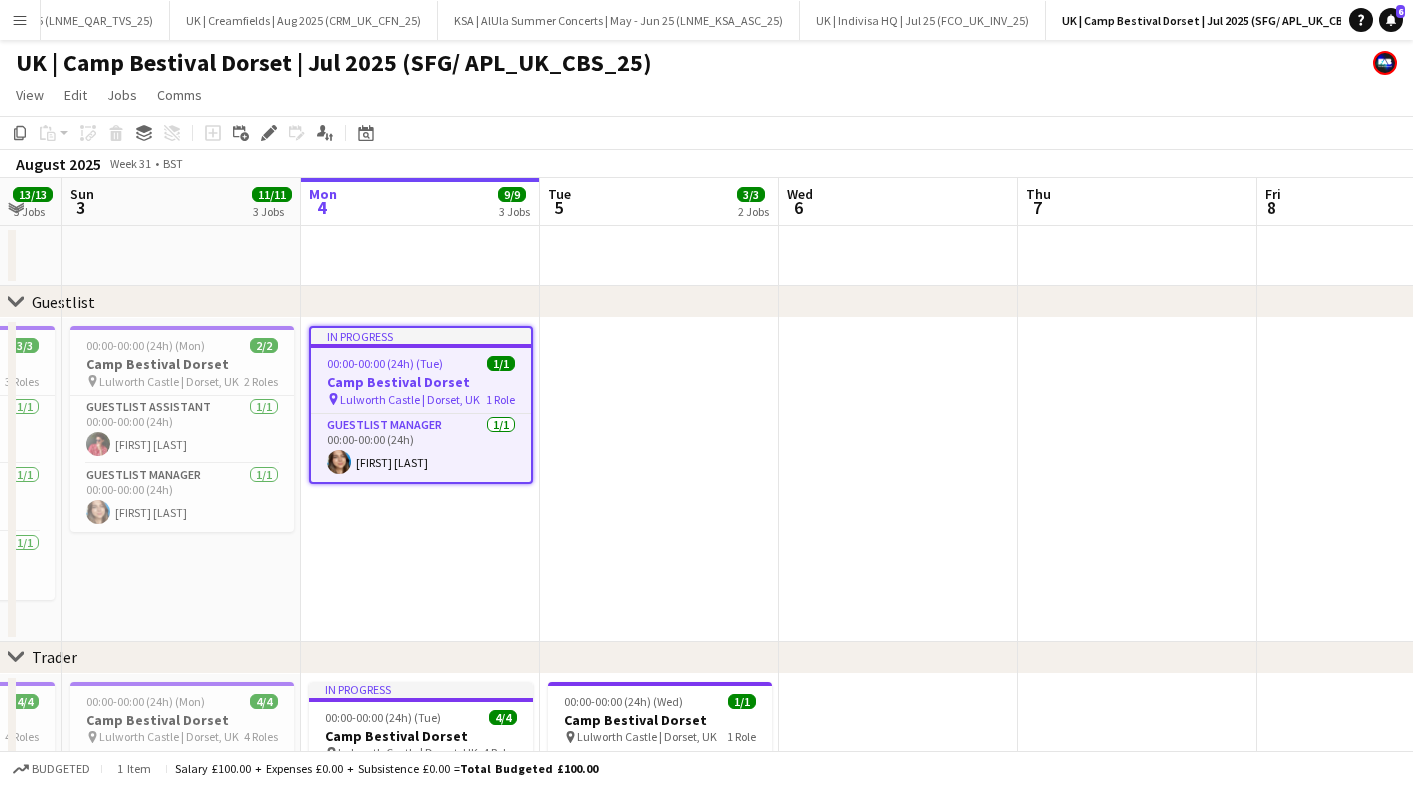 click on "Menu" at bounding box center [20, 20] 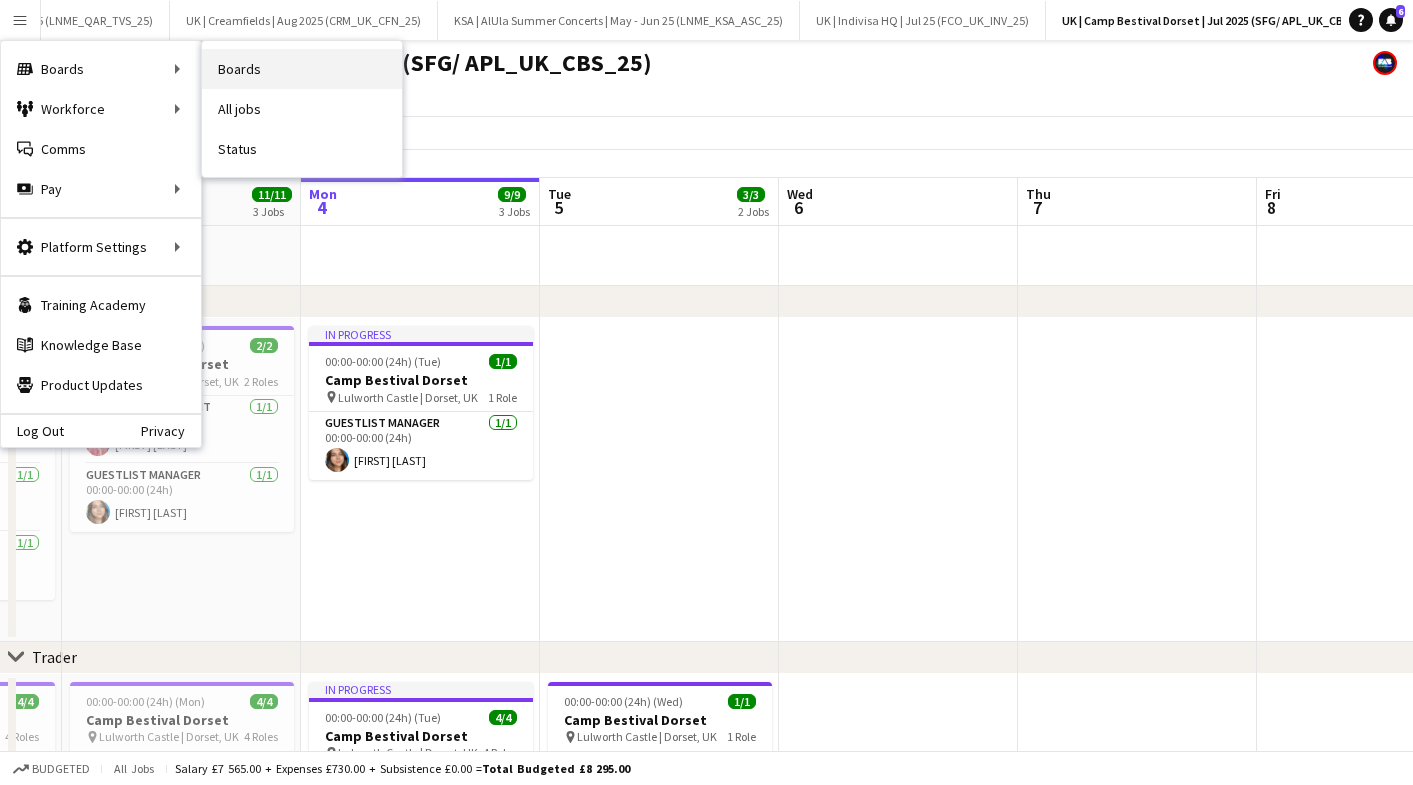 click on "Boards" at bounding box center (302, 69) 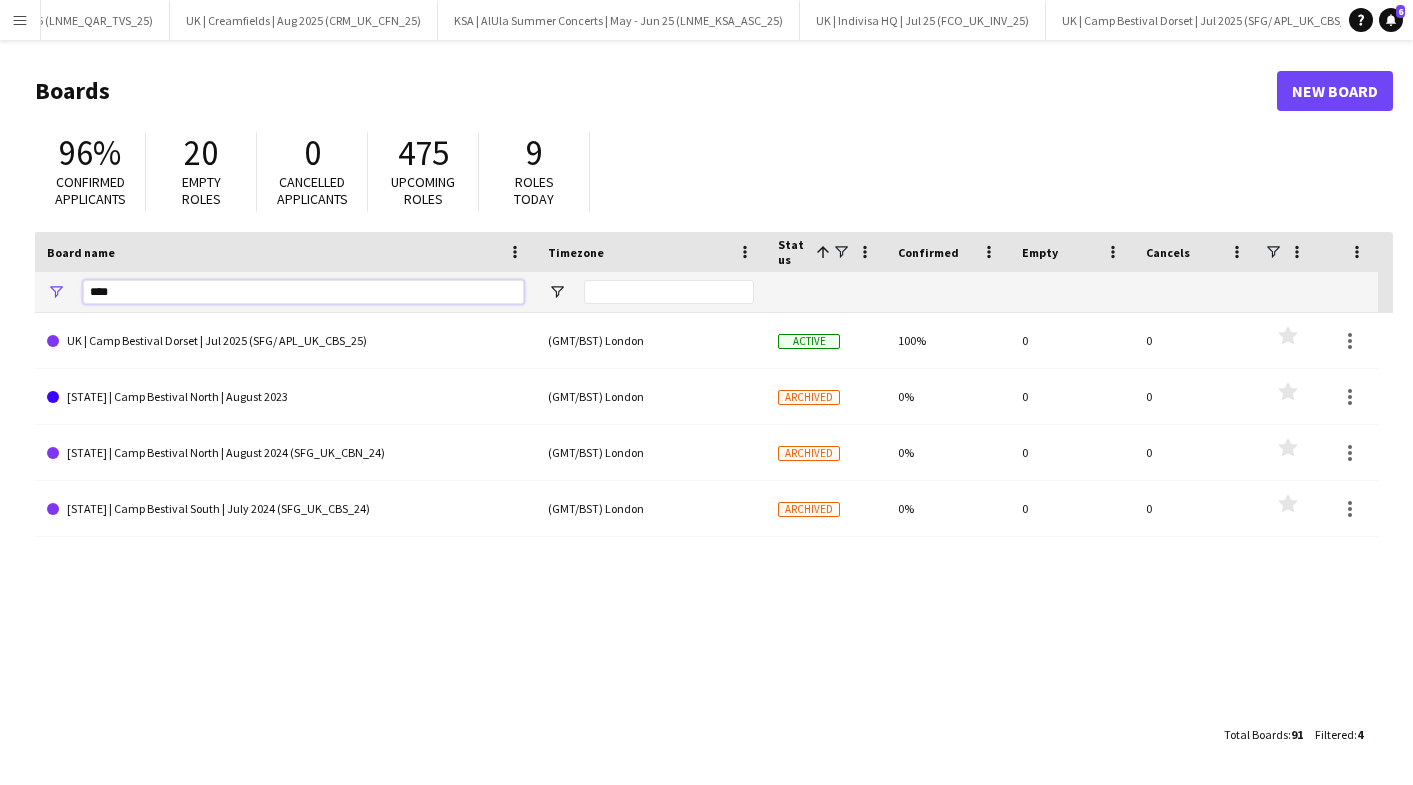 click on "****" at bounding box center [303, 292] 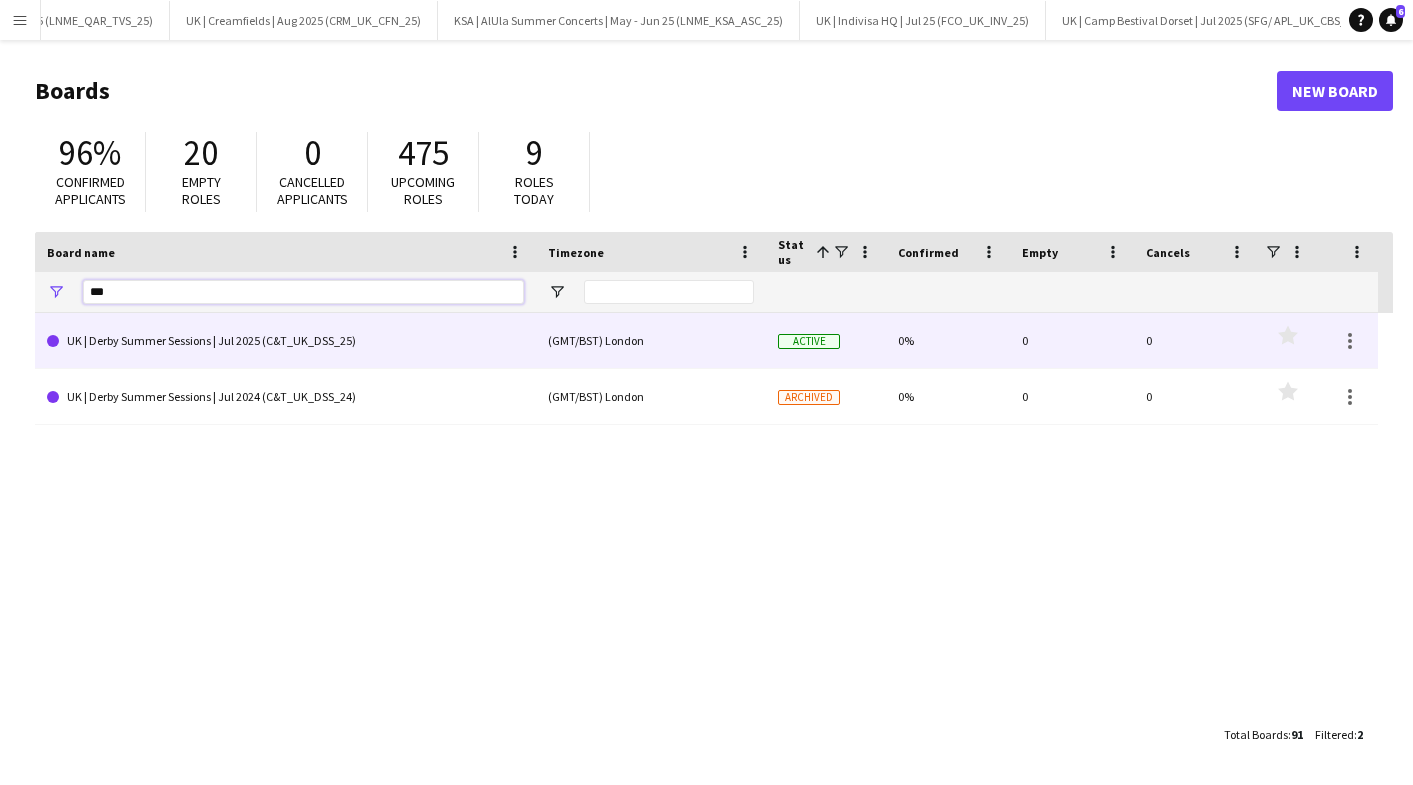 type on "***" 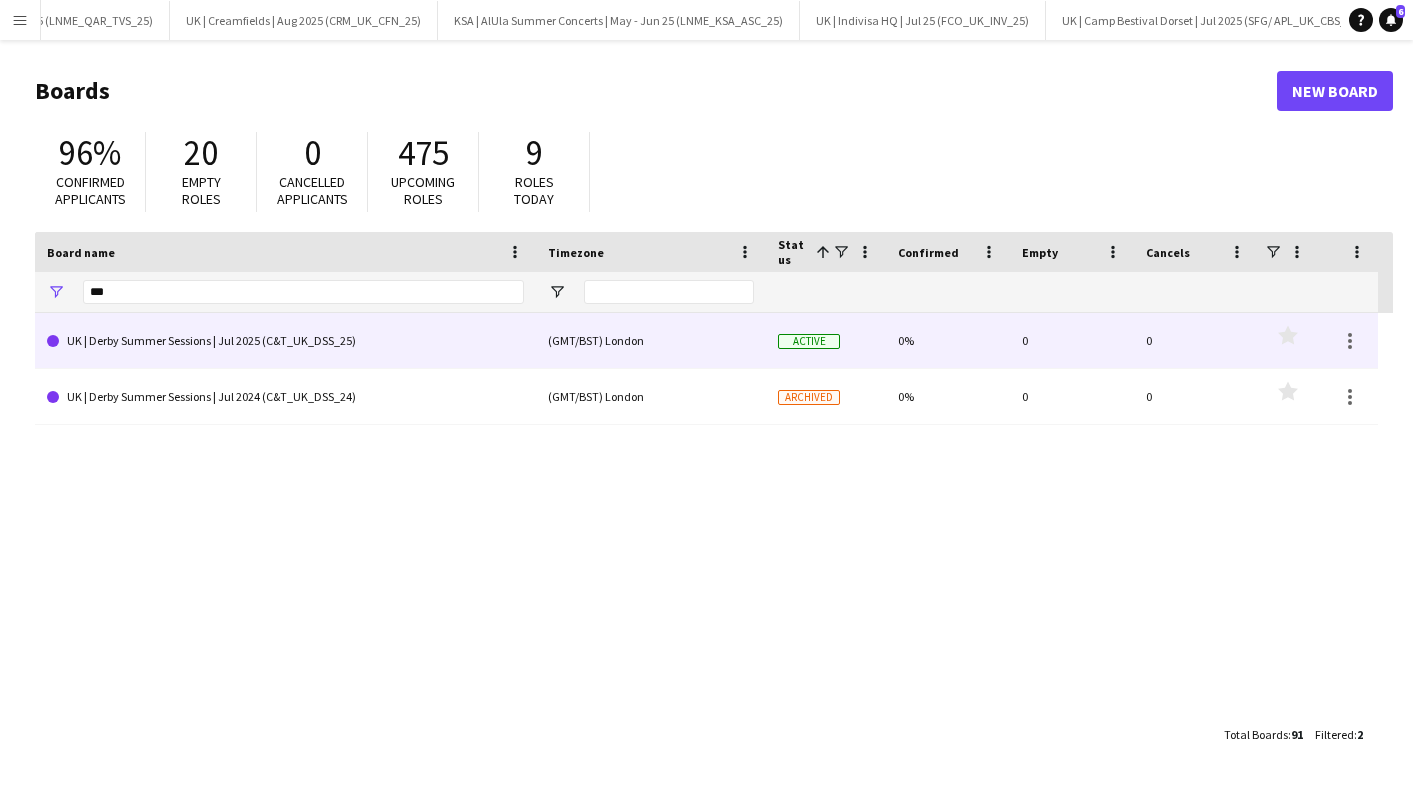 click on "UK | Derby Summer Sessions | Jul 2025 (C&T_UK_DSS_25)" 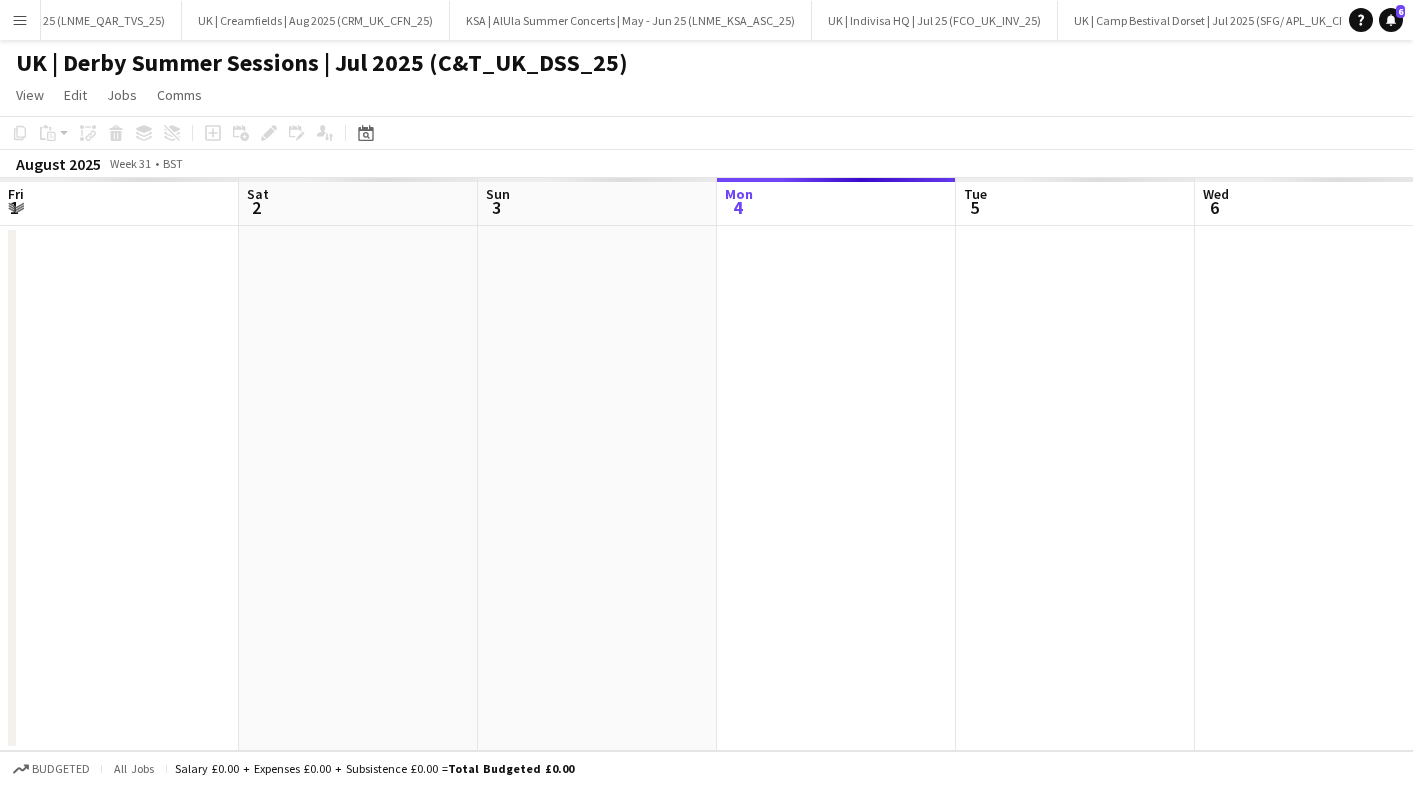 scroll, scrollTop: 0, scrollLeft: 3003, axis: horizontal 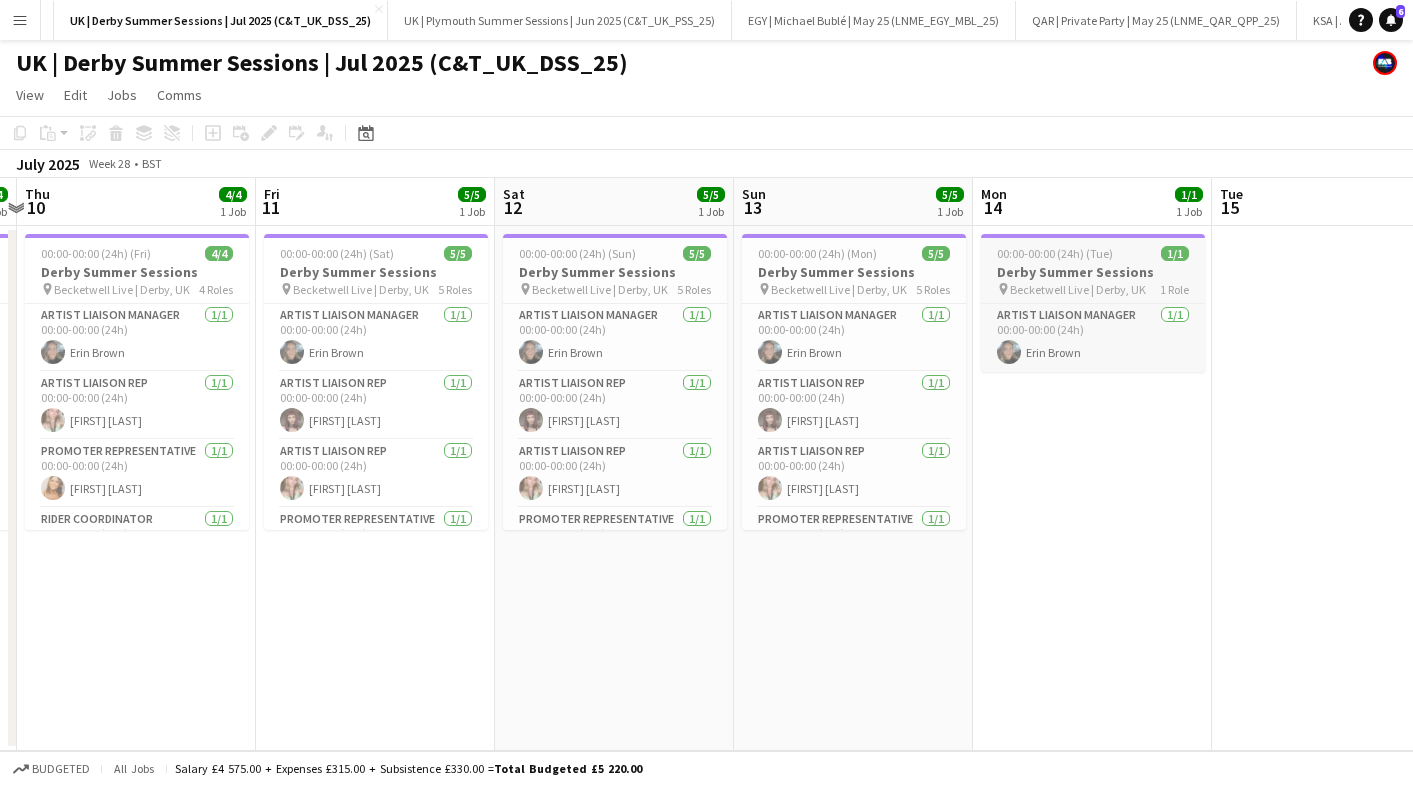 click on "Derby Summer Sessions" at bounding box center [1093, 272] 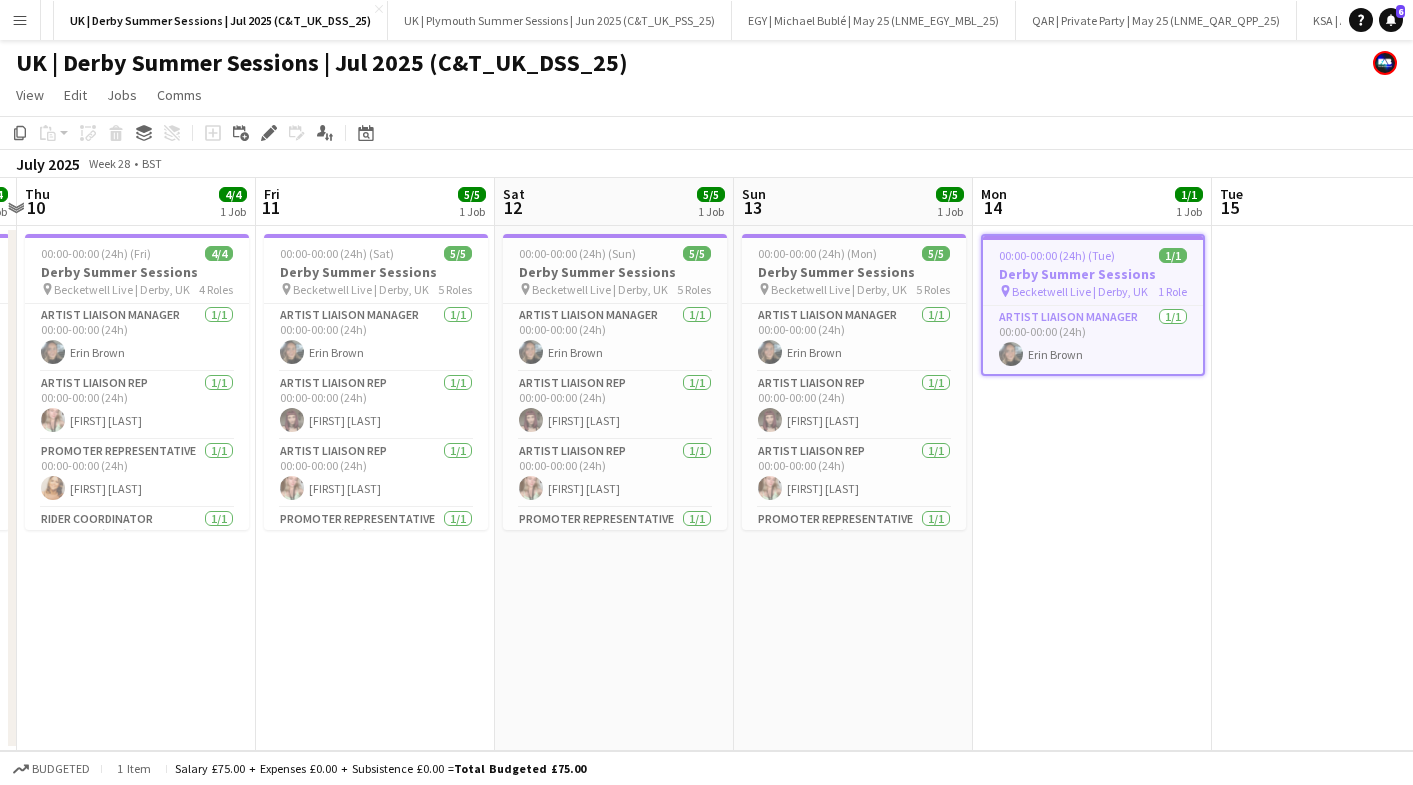 click on "Add job
Add linked Job
Edit
Edit linked Job
Applicants" 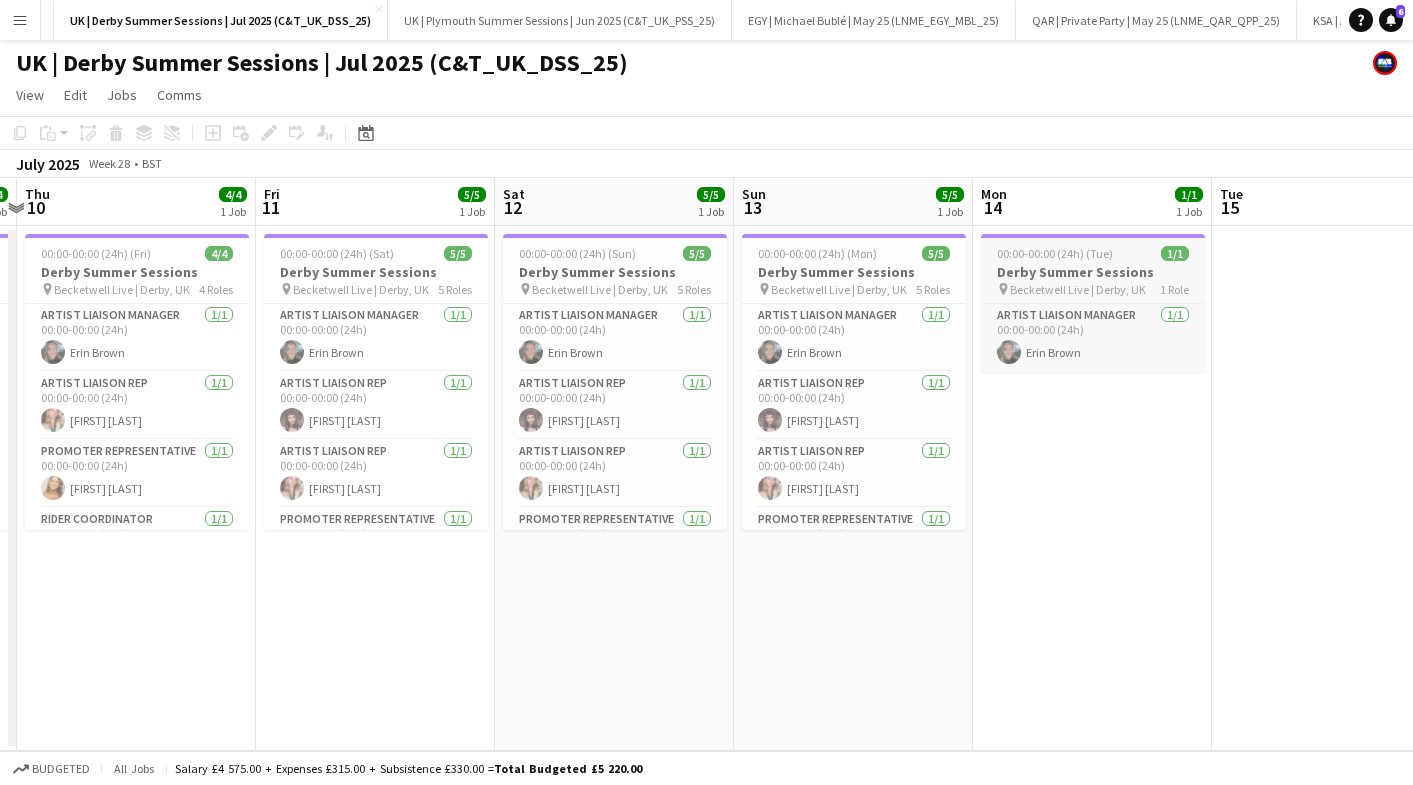 click on "Derby Summer Sessions" at bounding box center [1093, 272] 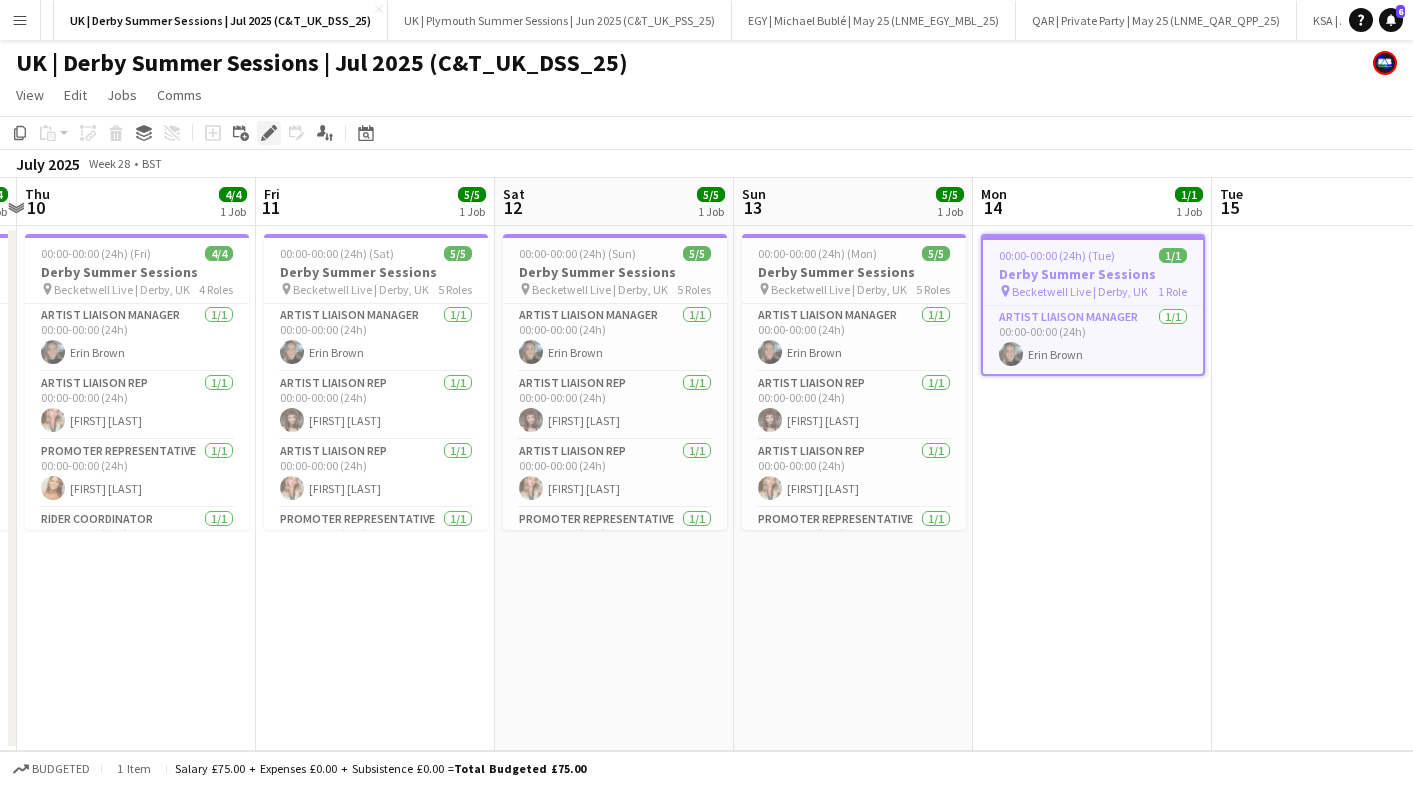 click on "Edit" 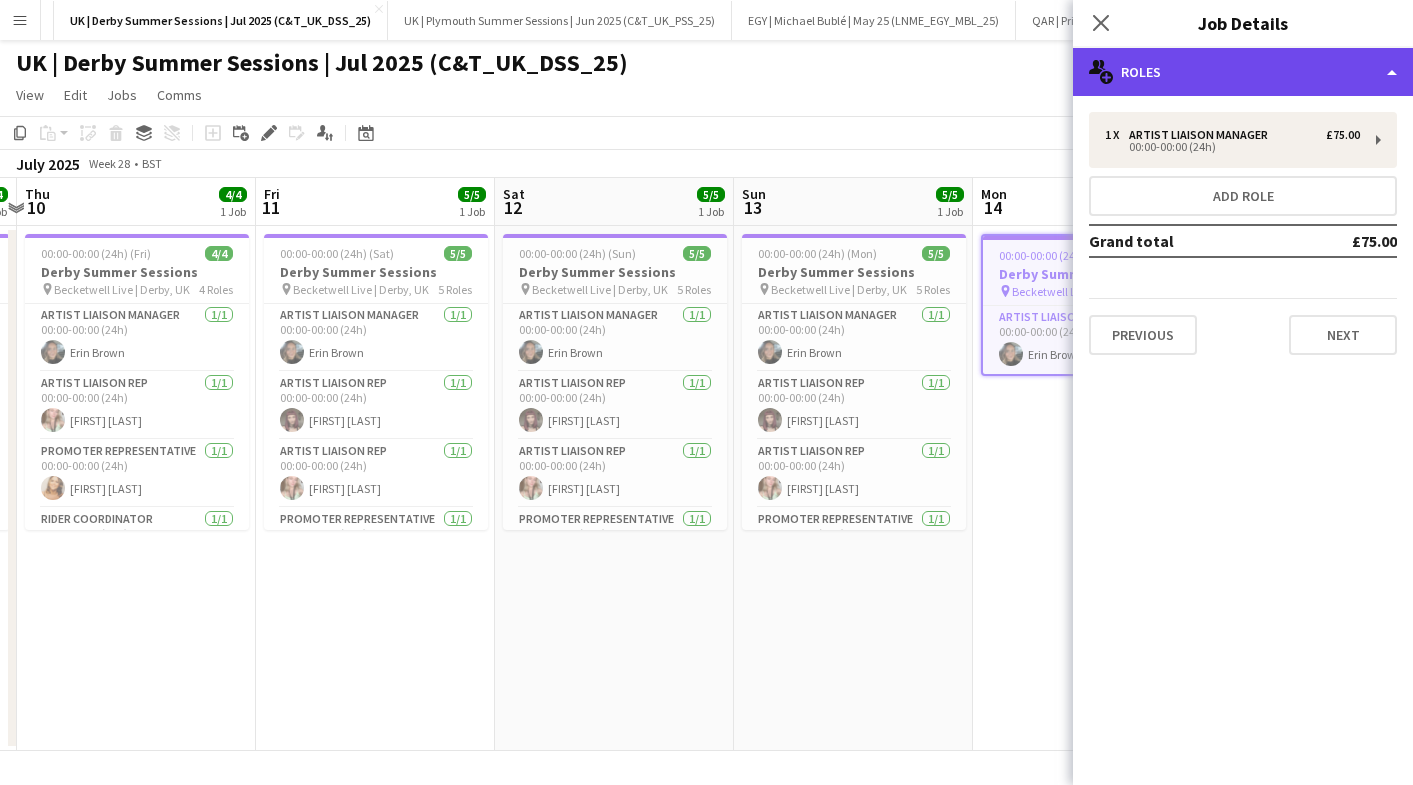 drag, startPoint x: 1171, startPoint y: 71, endPoint x: 1171, endPoint y: 85, distance: 14 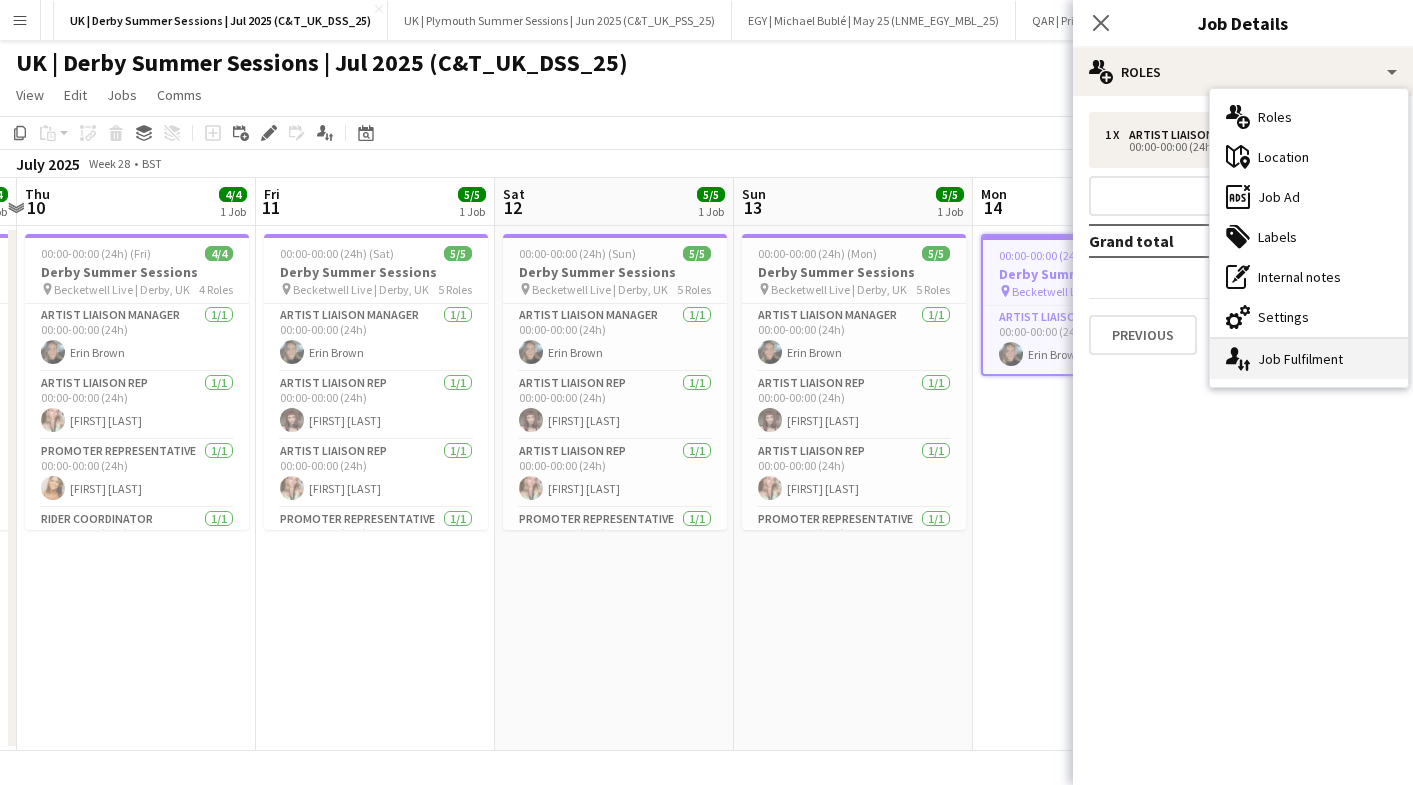 click on "single-neutral-actions-up-down
Job Fulfilment" at bounding box center [1309, 359] 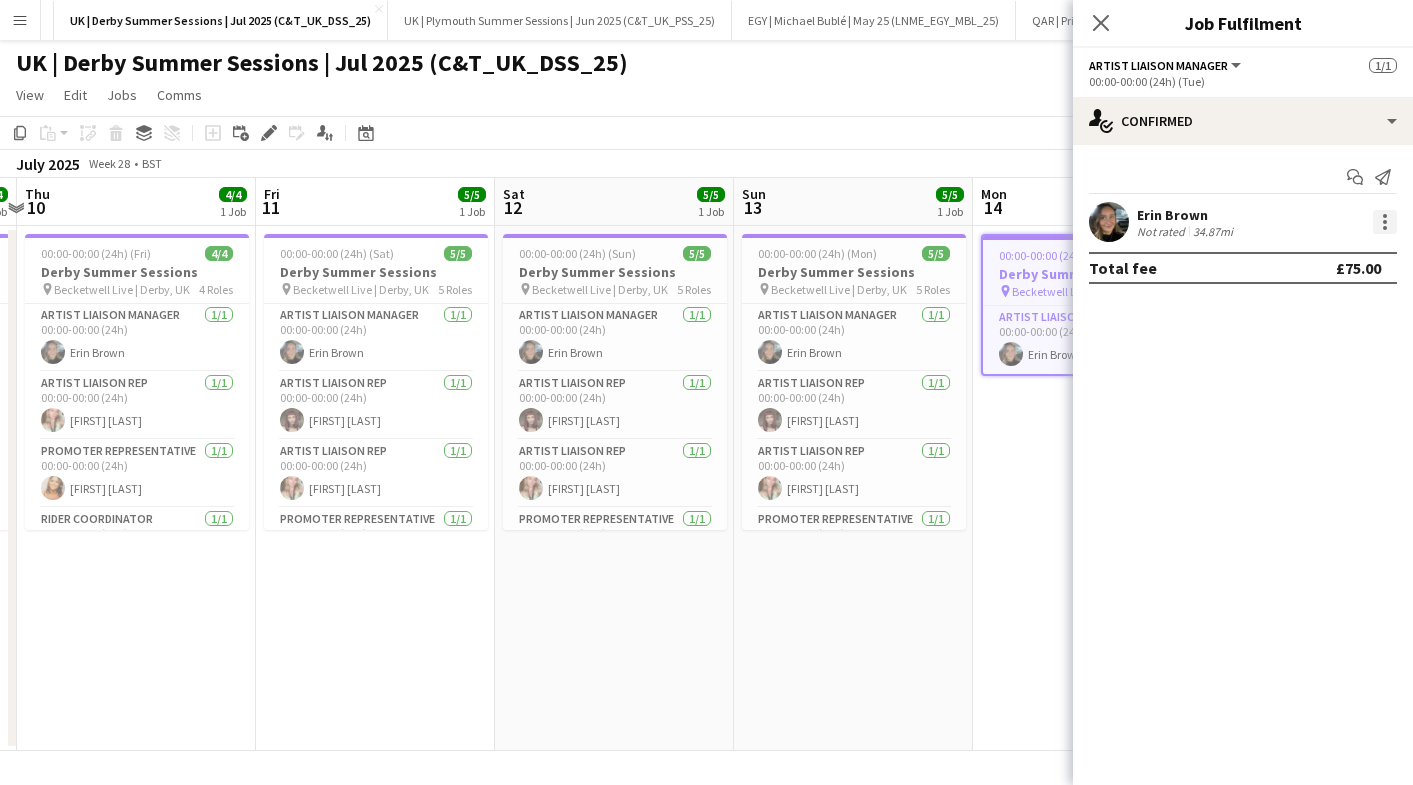 click at bounding box center (1385, 222) 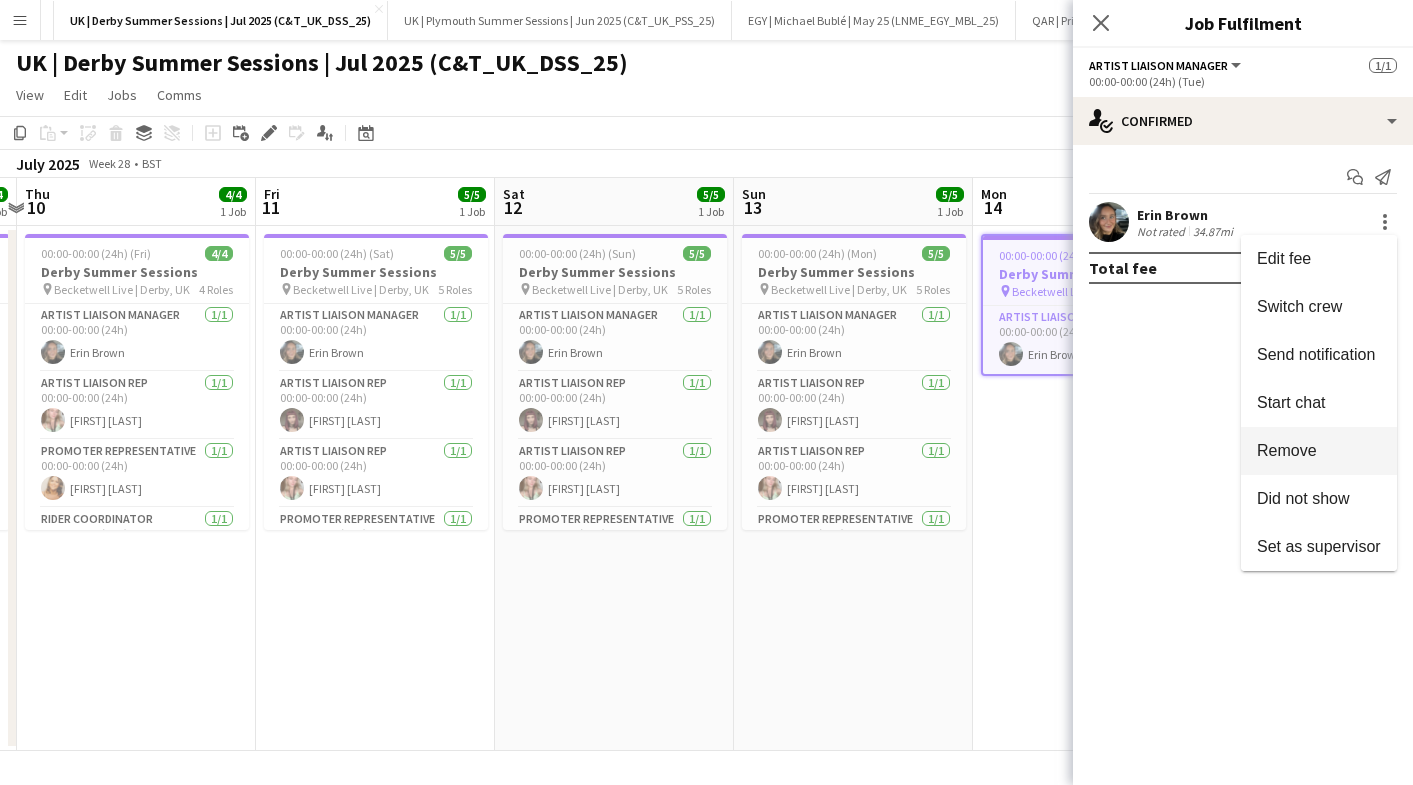 click on "Remove" at bounding box center [1287, 450] 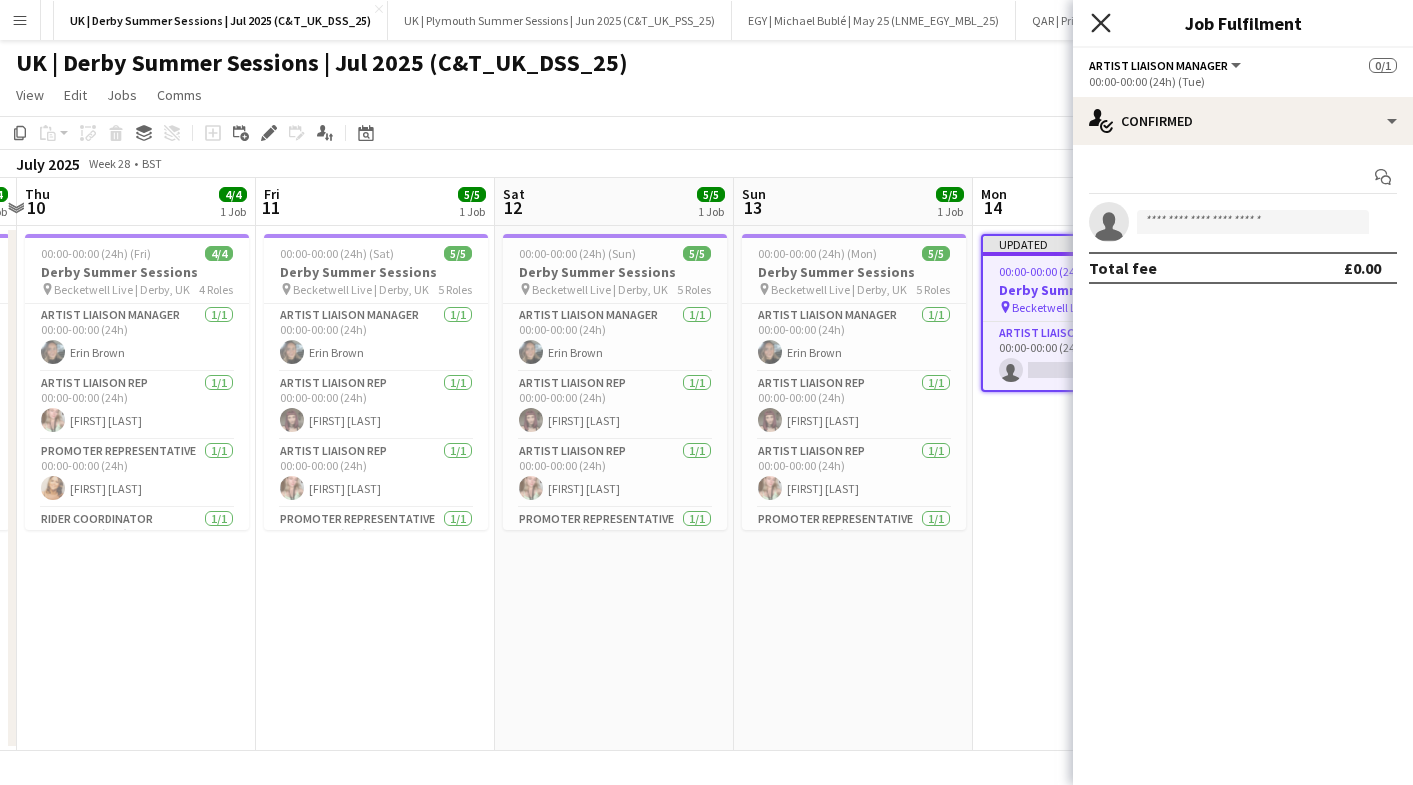 click 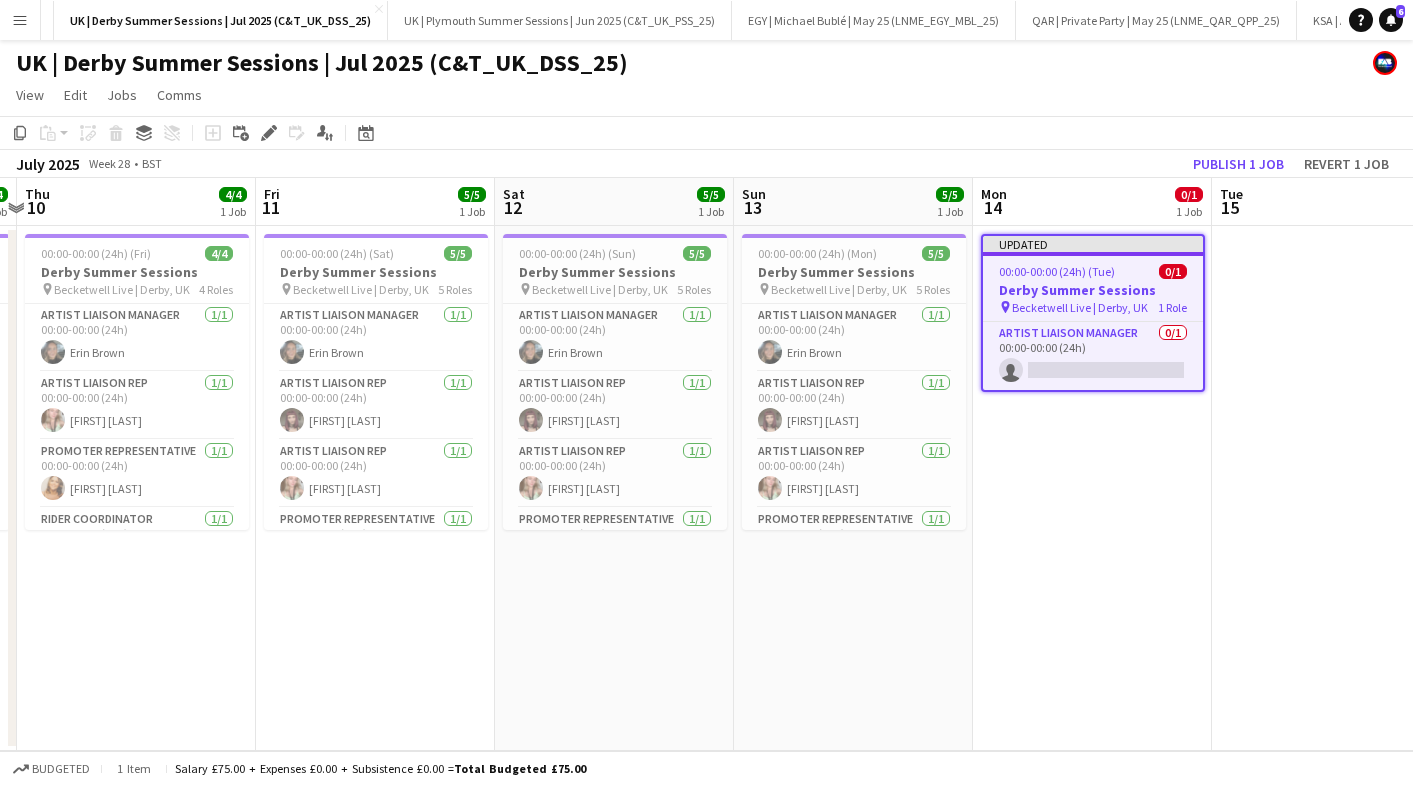 click on "00:00-00:00 (24h) (Tue)" at bounding box center [1057, 271] 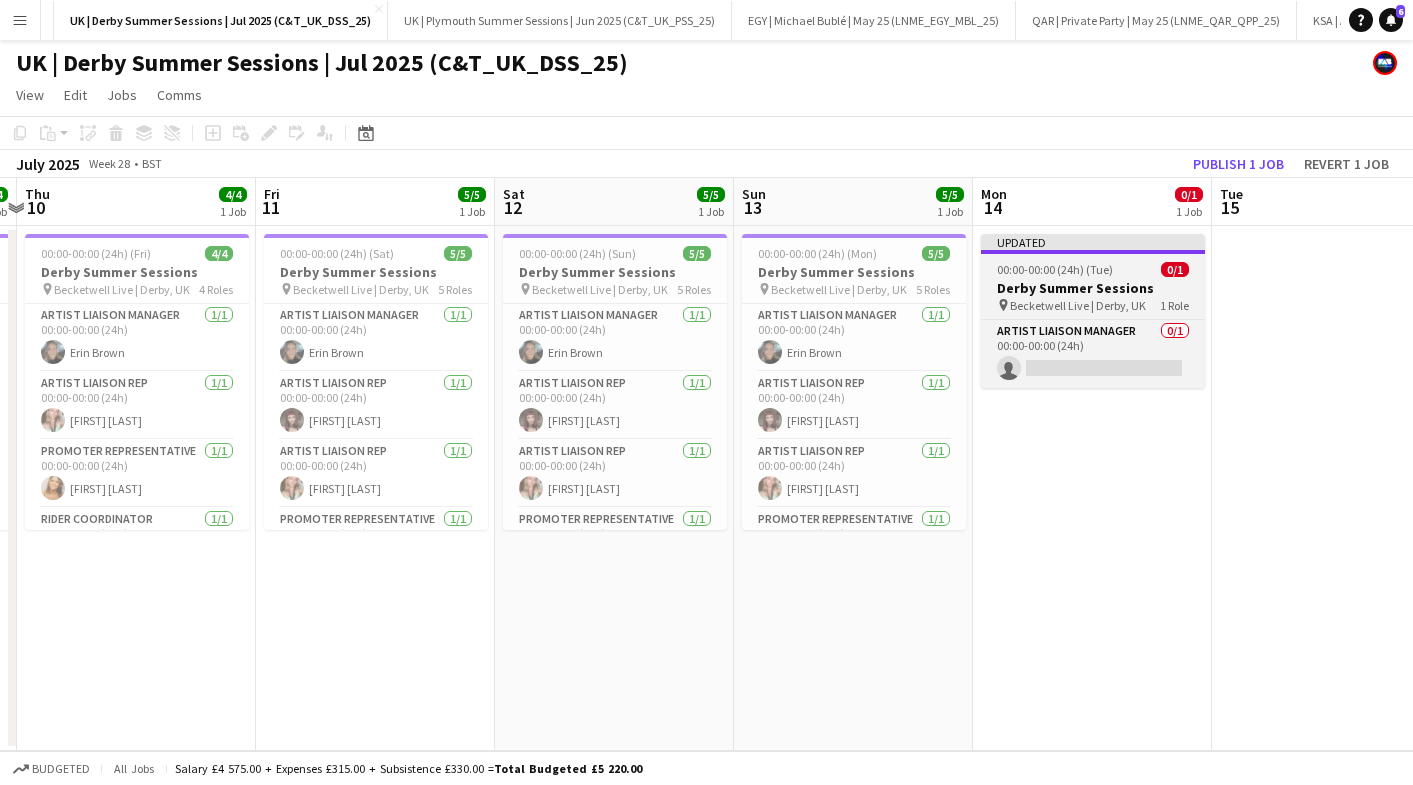 click on "00:00-00:00 (24h) (Tue)" at bounding box center (1055, 269) 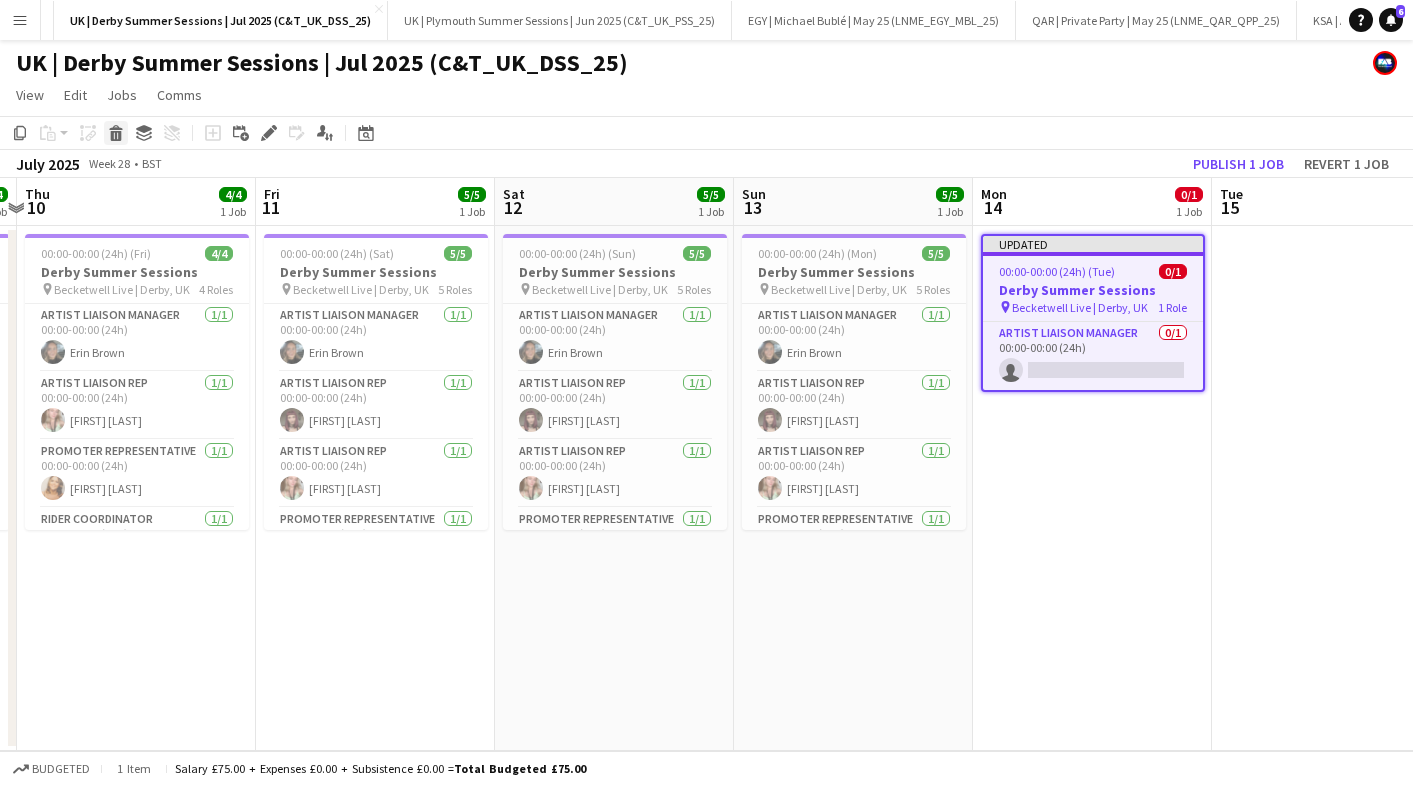 click 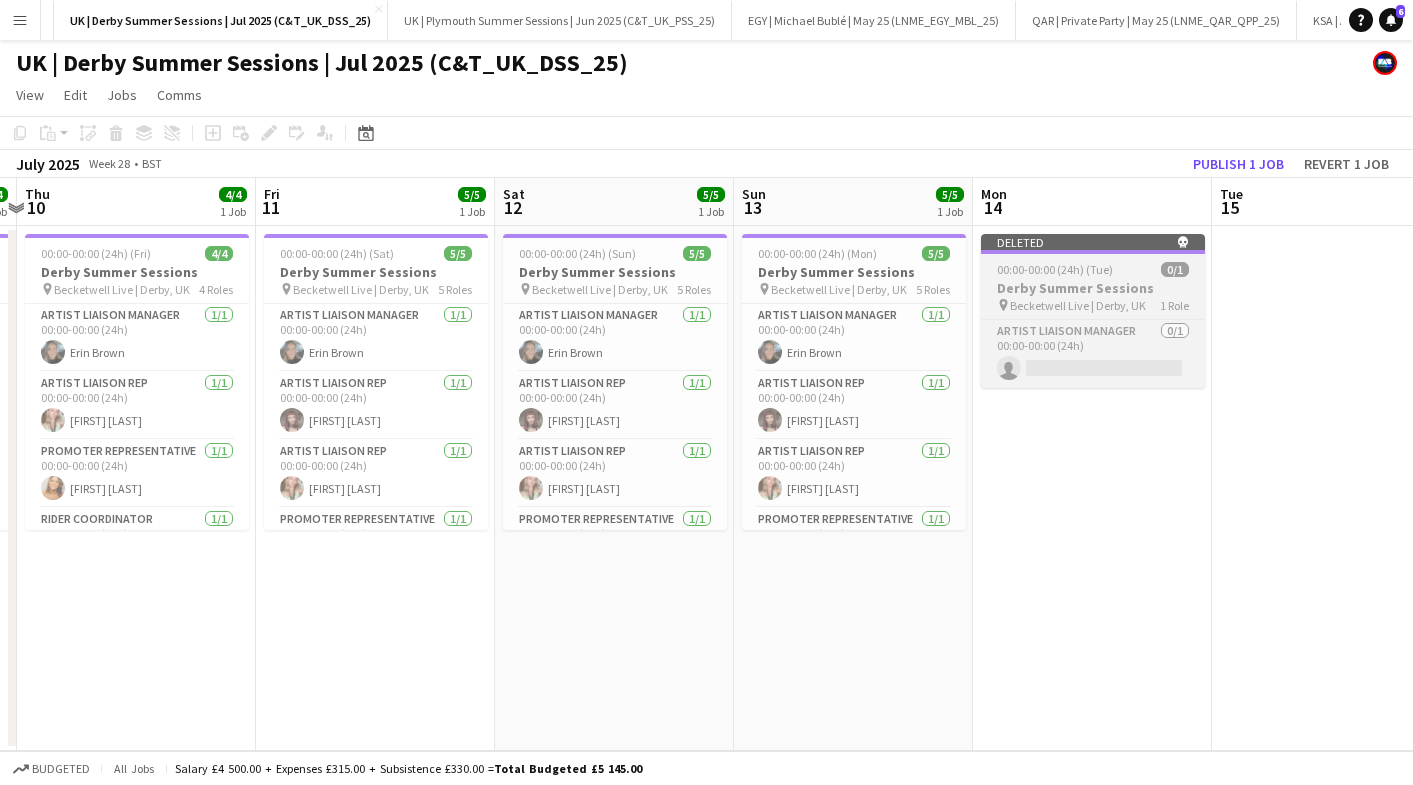 click at bounding box center [1093, 252] 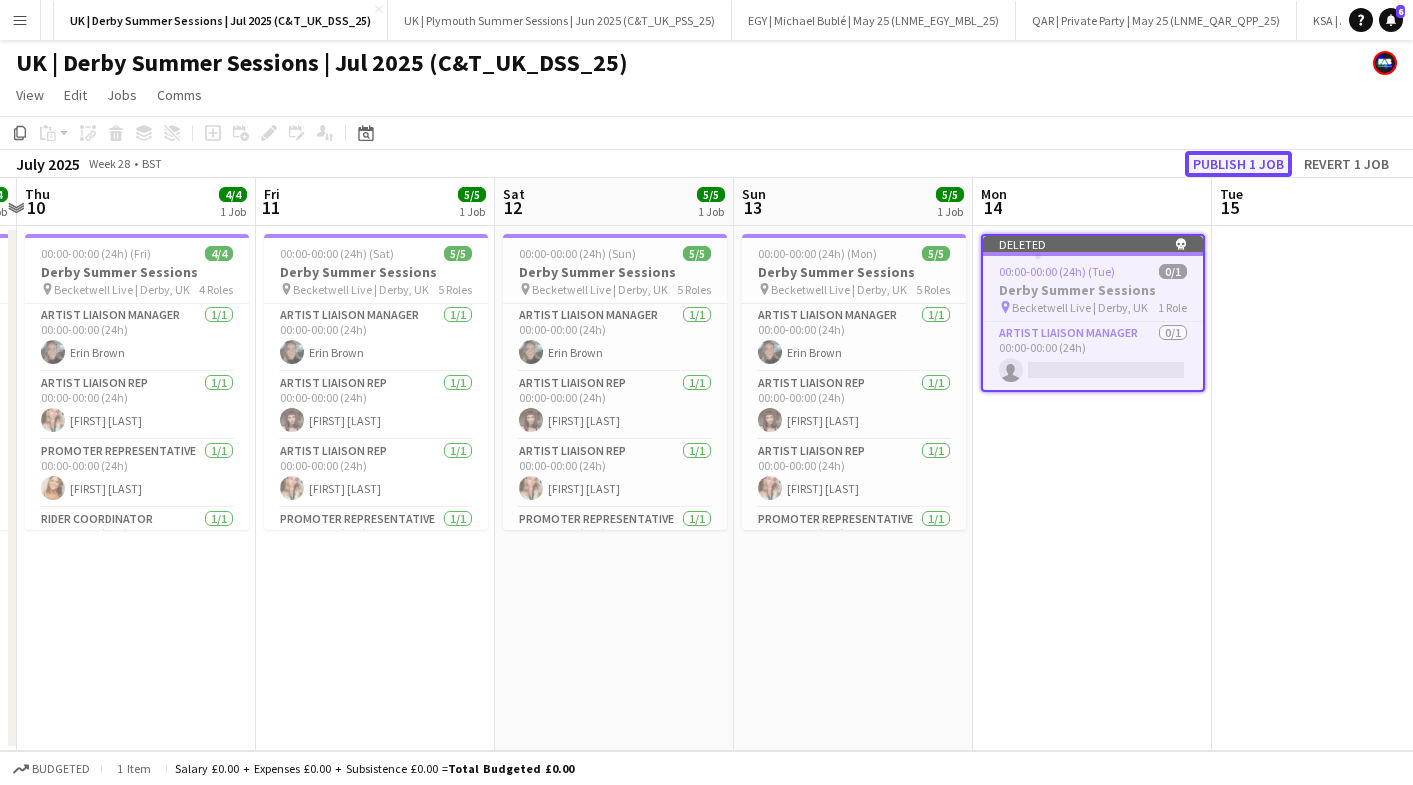 click on "Publish 1 job" 